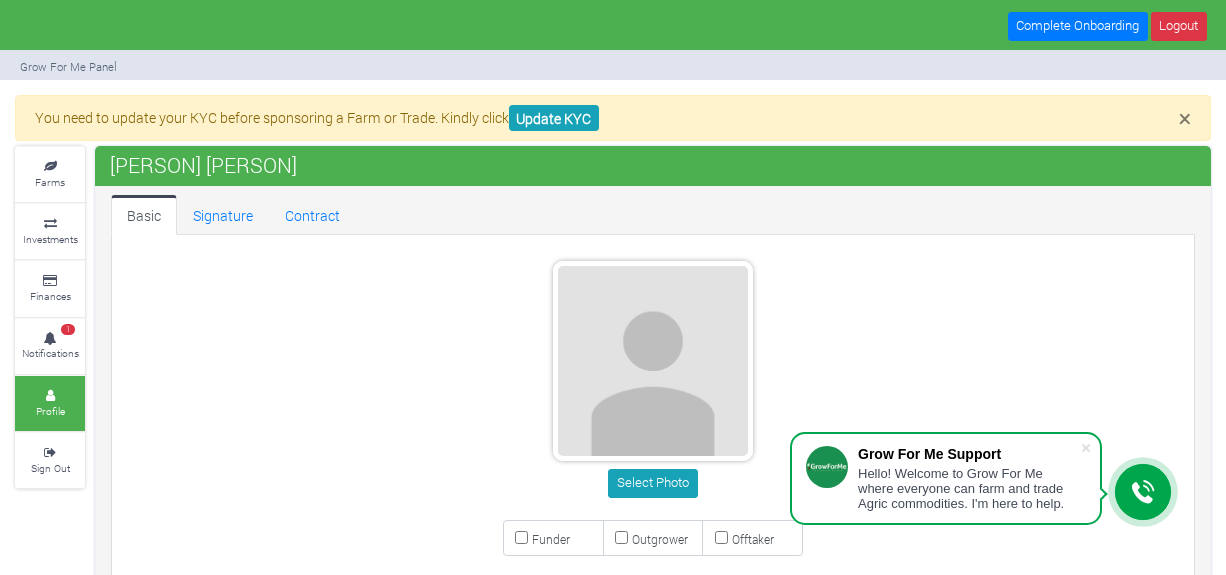 scroll, scrollTop: 56, scrollLeft: 0, axis: vertical 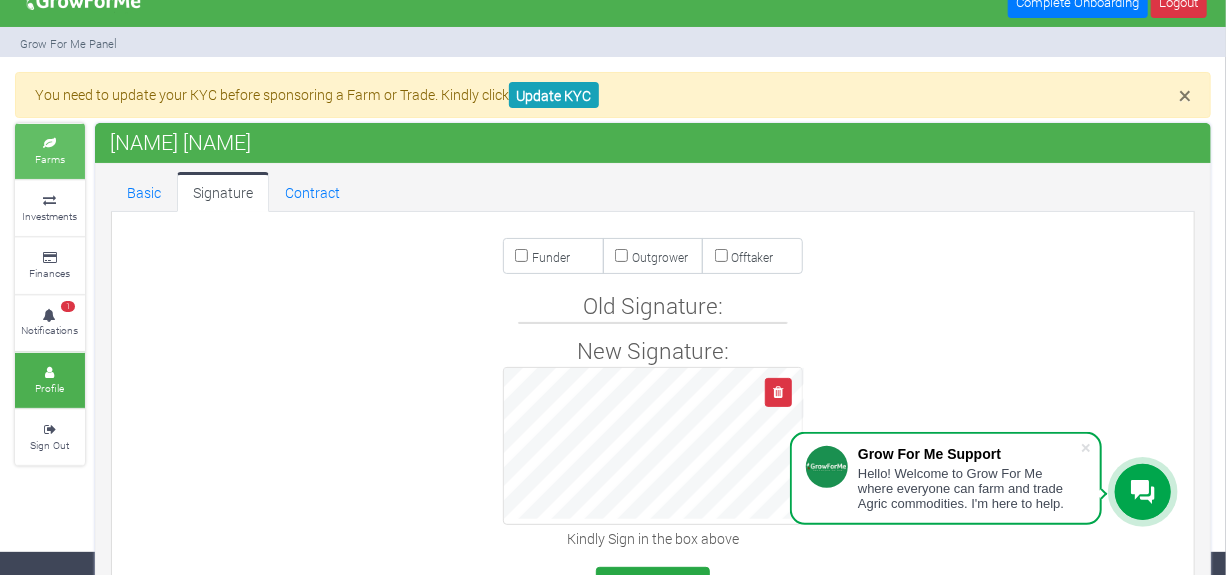 click on "Farms" at bounding box center [50, 159] 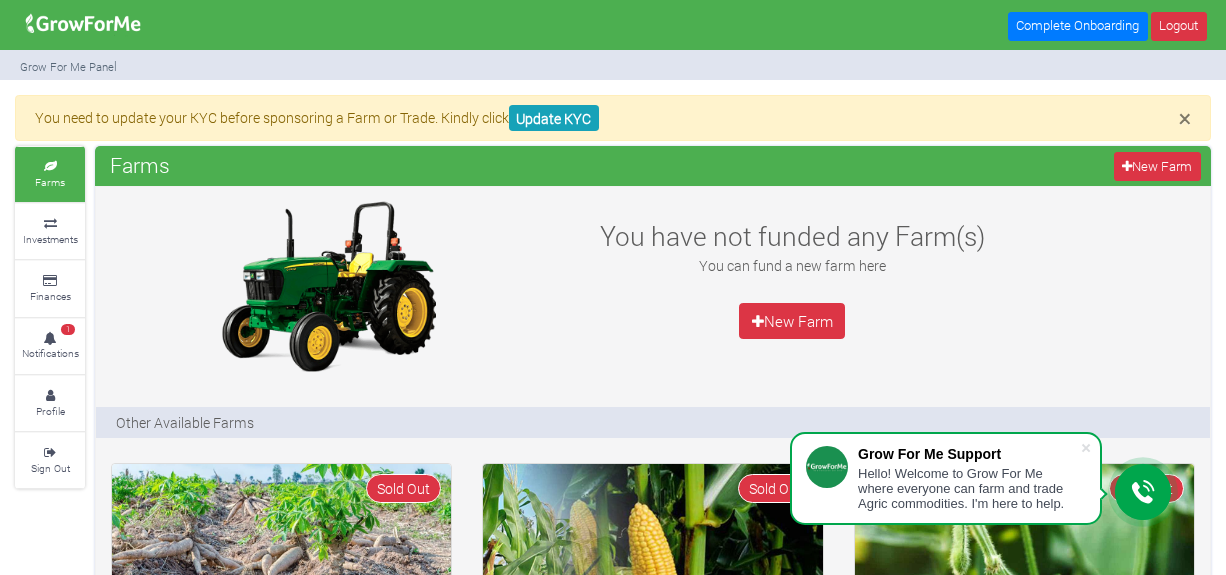 scroll, scrollTop: 0, scrollLeft: 0, axis: both 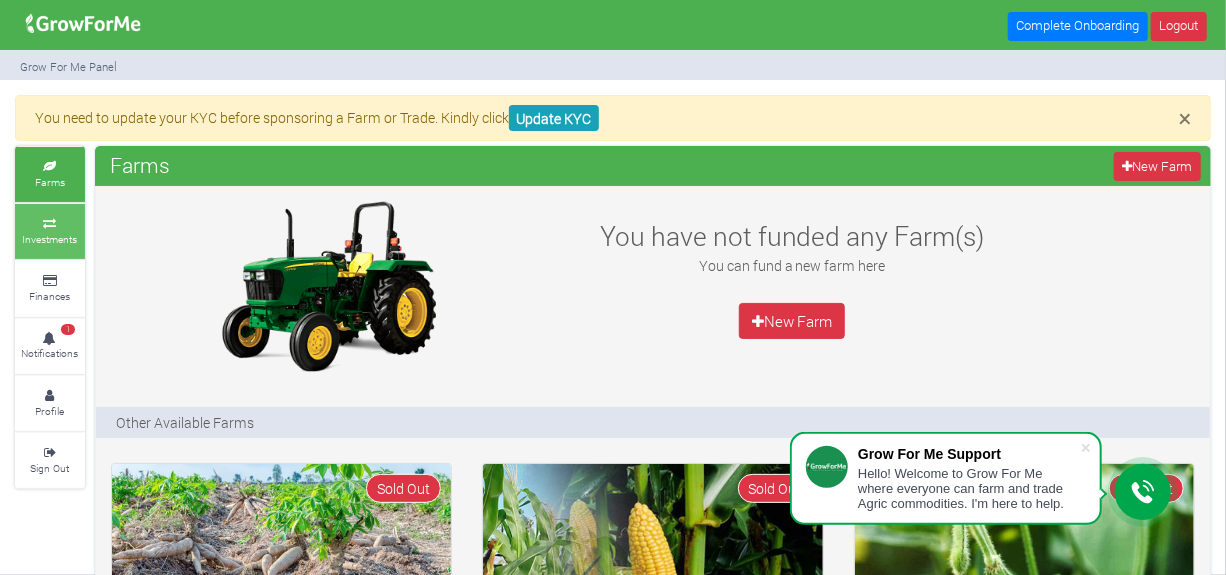 click at bounding box center [50, 224] 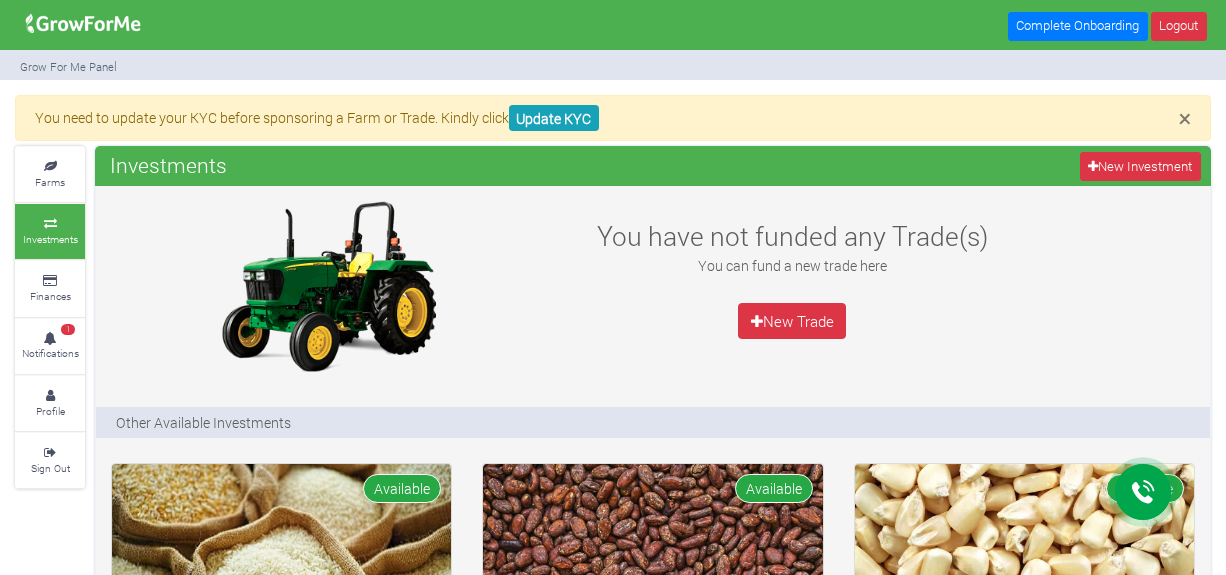 scroll, scrollTop: 363, scrollLeft: 0, axis: vertical 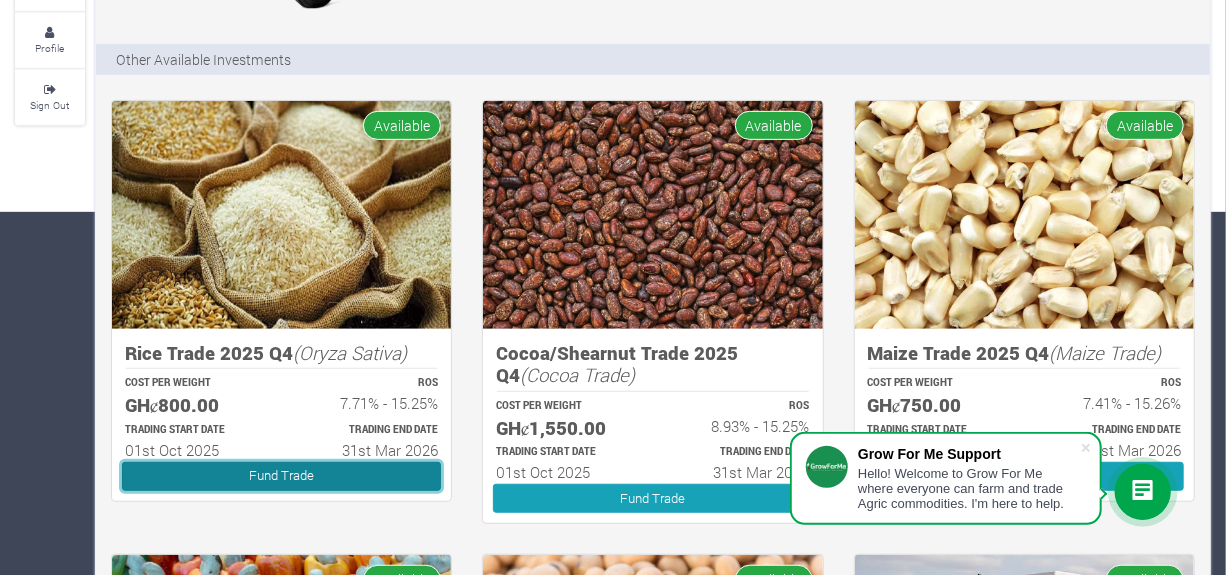 click on "Fund Trade" at bounding box center [281, 476] 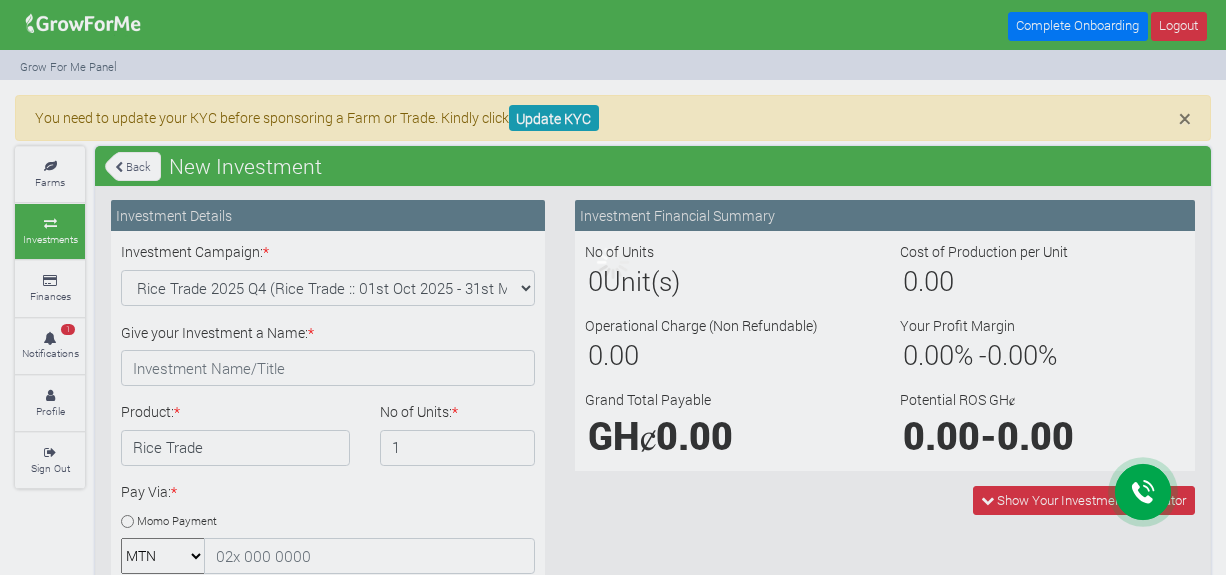 scroll, scrollTop: 0, scrollLeft: 0, axis: both 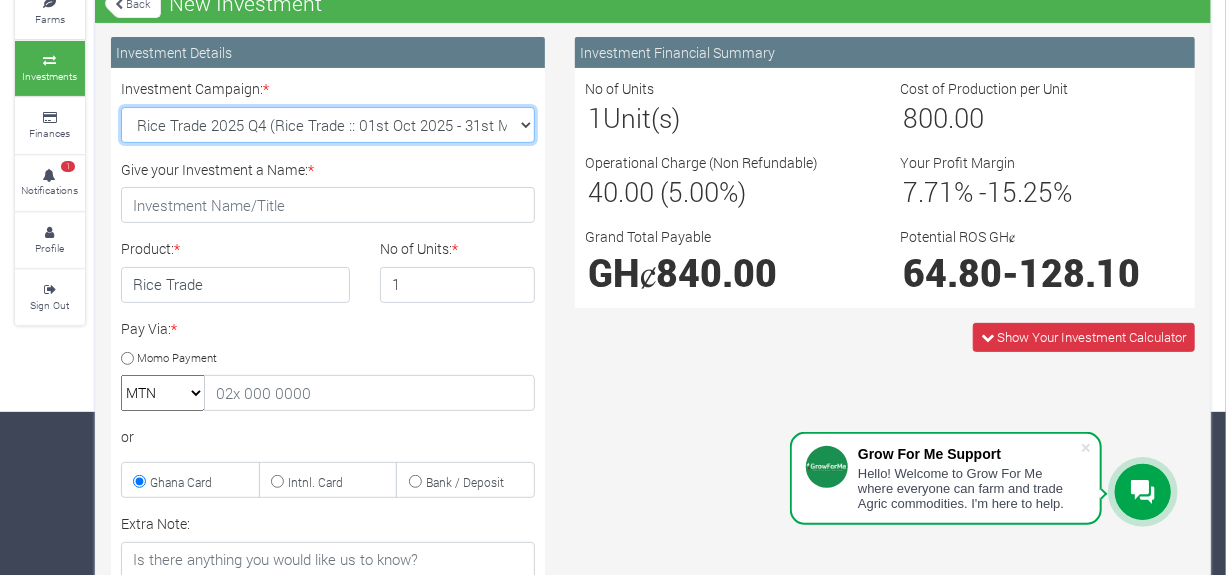 click on "Rice Trade 2025 Q4 (Rice Trade :: 01st Oct 2025 - 31st Mar 2026)
Maize Trade 2025 Q4 (Maize Trade :: 01st Oct 2025 - 31st Mar 2026)
Cashew Trade 2025 Q4 (Cashew Trade :: 01st Oct 2025 - 31st Mar 2026)
Machinery Fund (10 Yrs) (Machinery :: 01st Jun 2025 - 01st Jun 2035) Soybean Trade 2025 Q4 (Soybean Trade :: 01st Oct 2025 - 31st Mar 2026)" at bounding box center [328, 125] 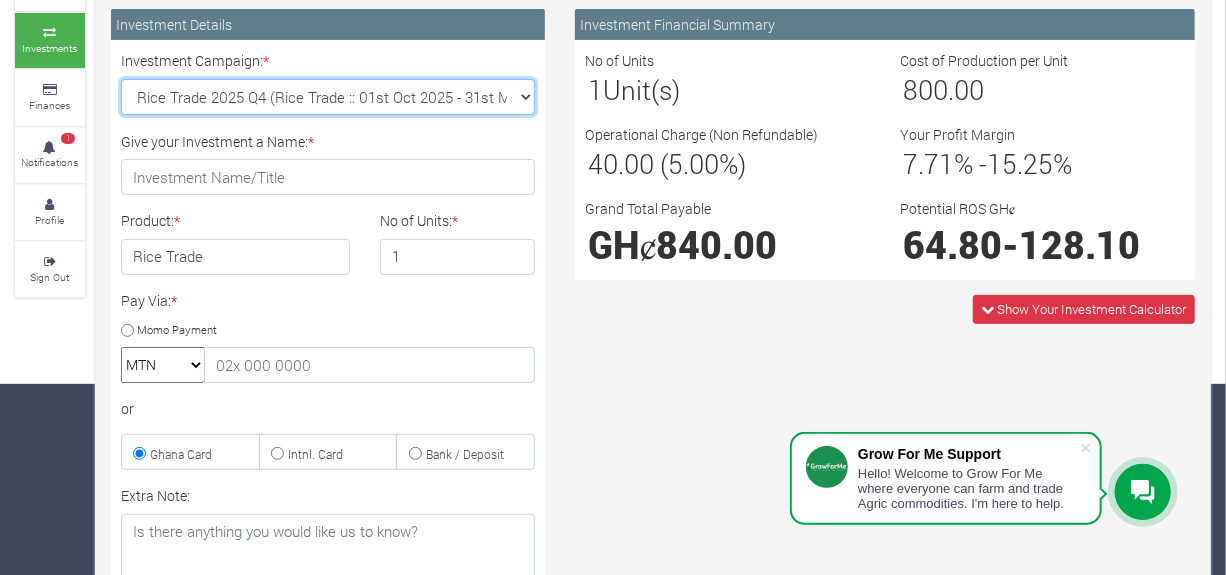 scroll, scrollTop: 181, scrollLeft: 0, axis: vertical 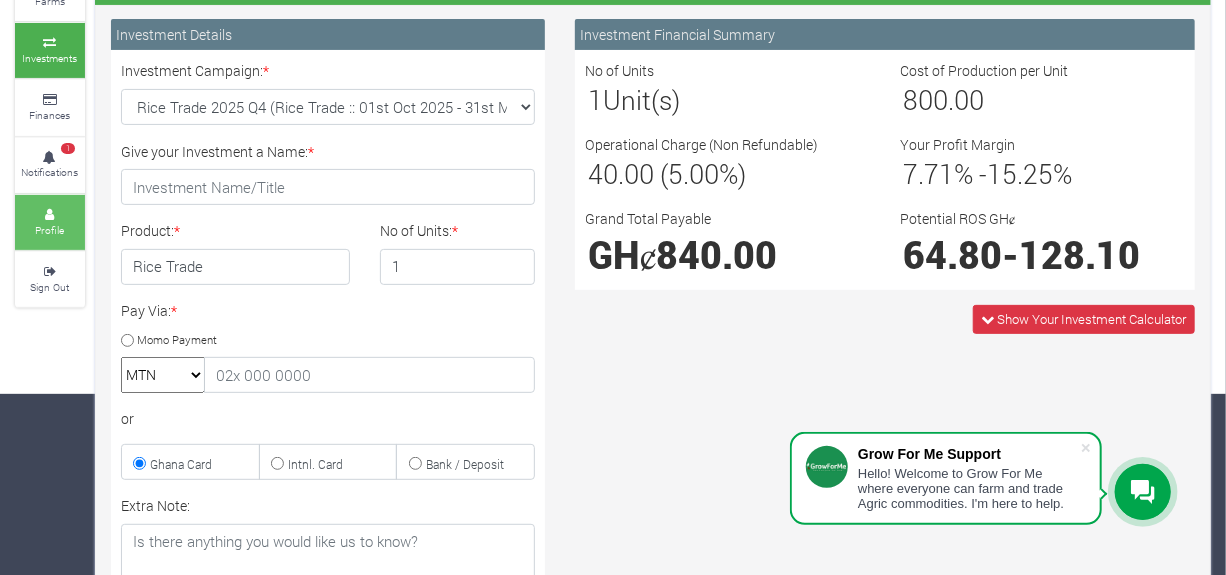 click on "Profile" at bounding box center [50, 230] 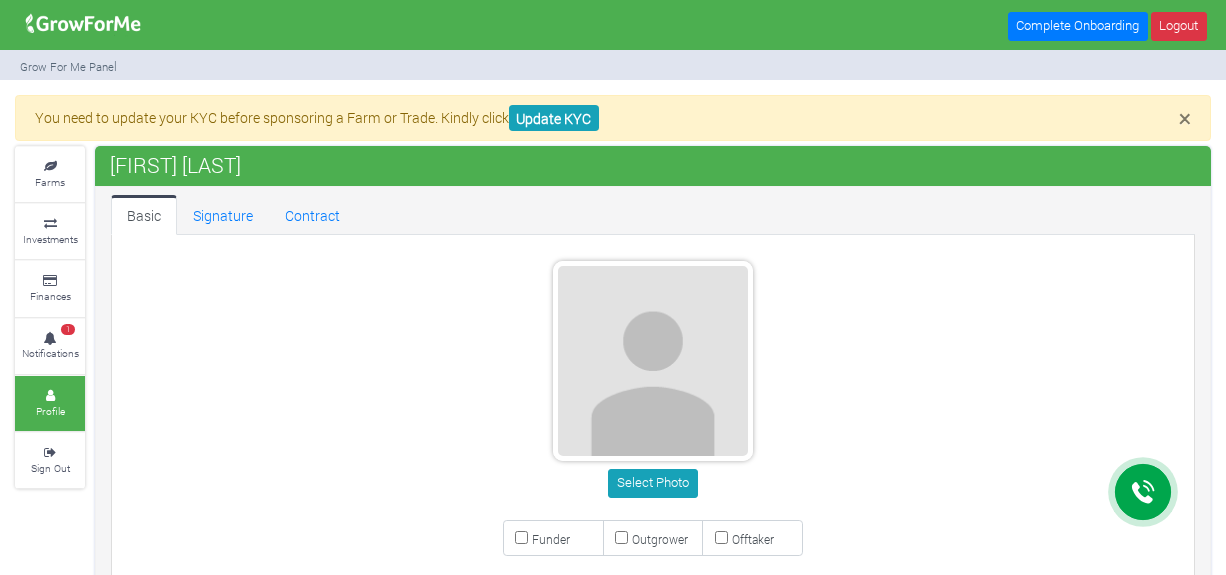 scroll, scrollTop: 636, scrollLeft: 0, axis: vertical 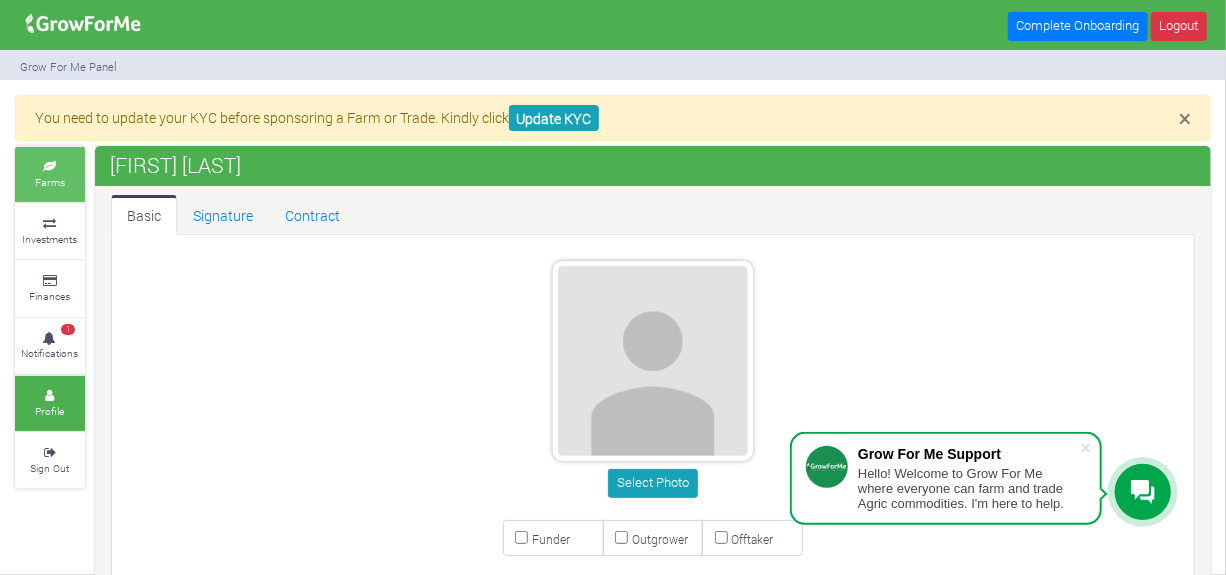 click on "Farms" at bounding box center [50, 174] 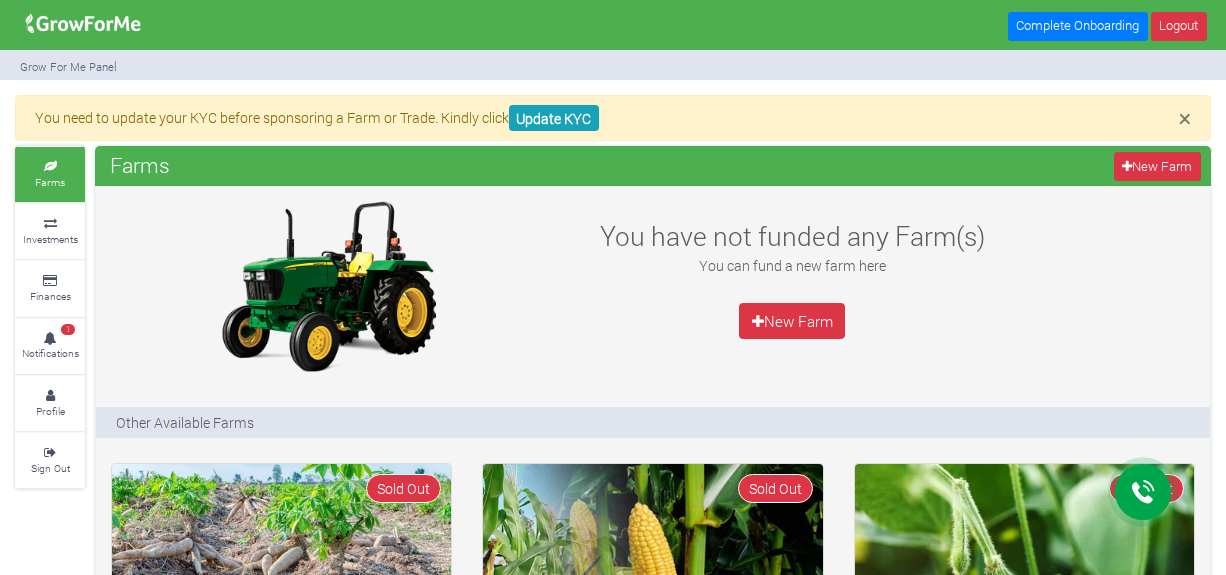 scroll, scrollTop: 0, scrollLeft: 0, axis: both 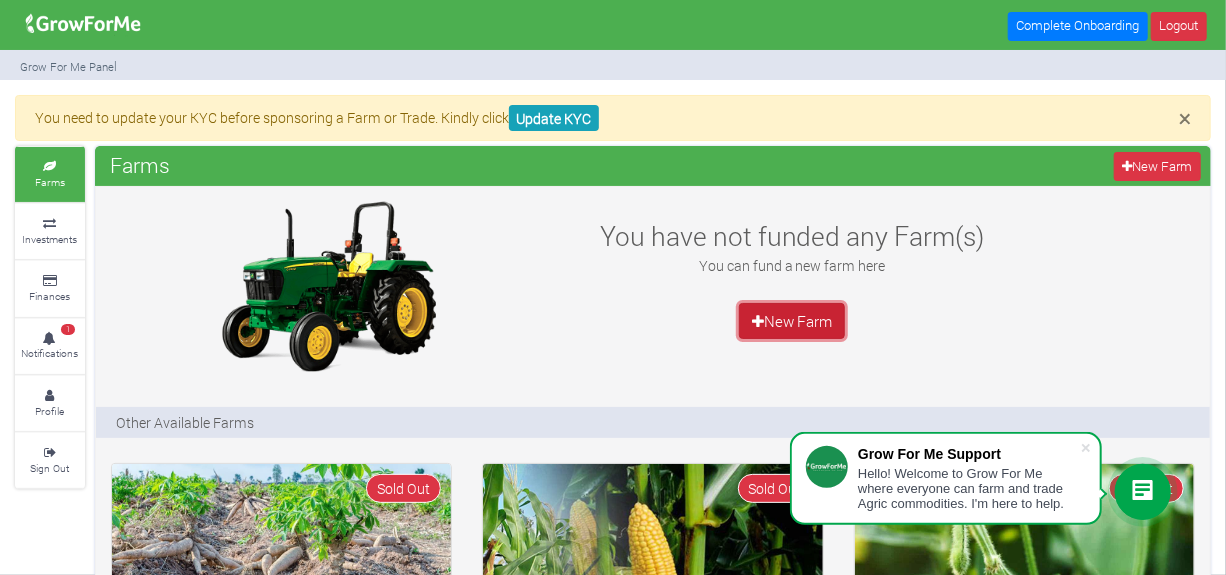 click on "New Farm" at bounding box center (792, 321) 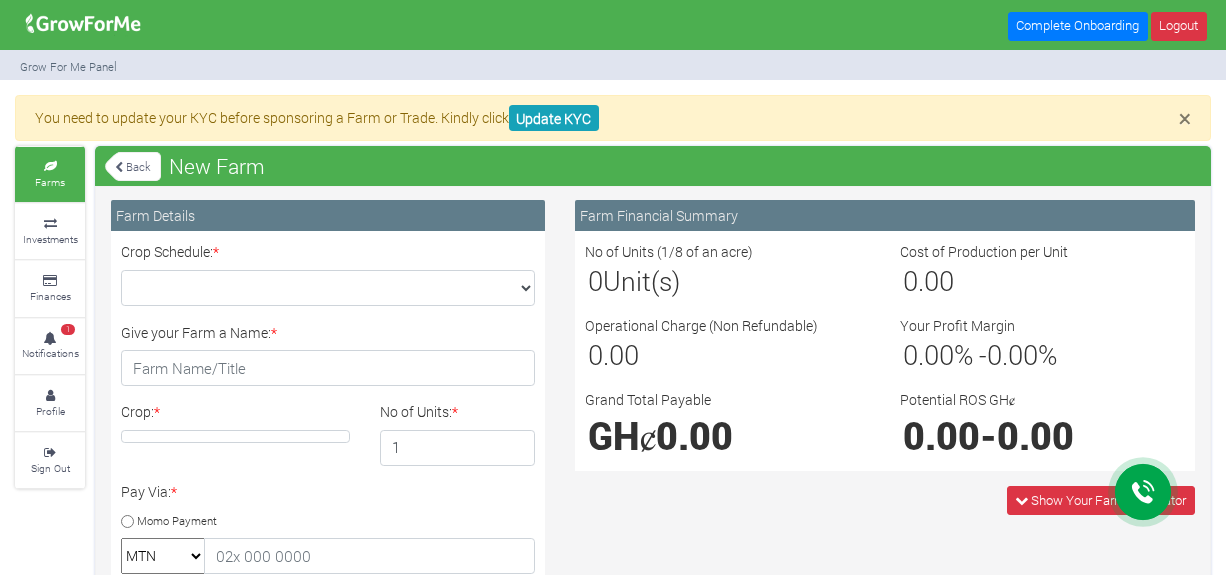 scroll, scrollTop: 0, scrollLeft: 0, axis: both 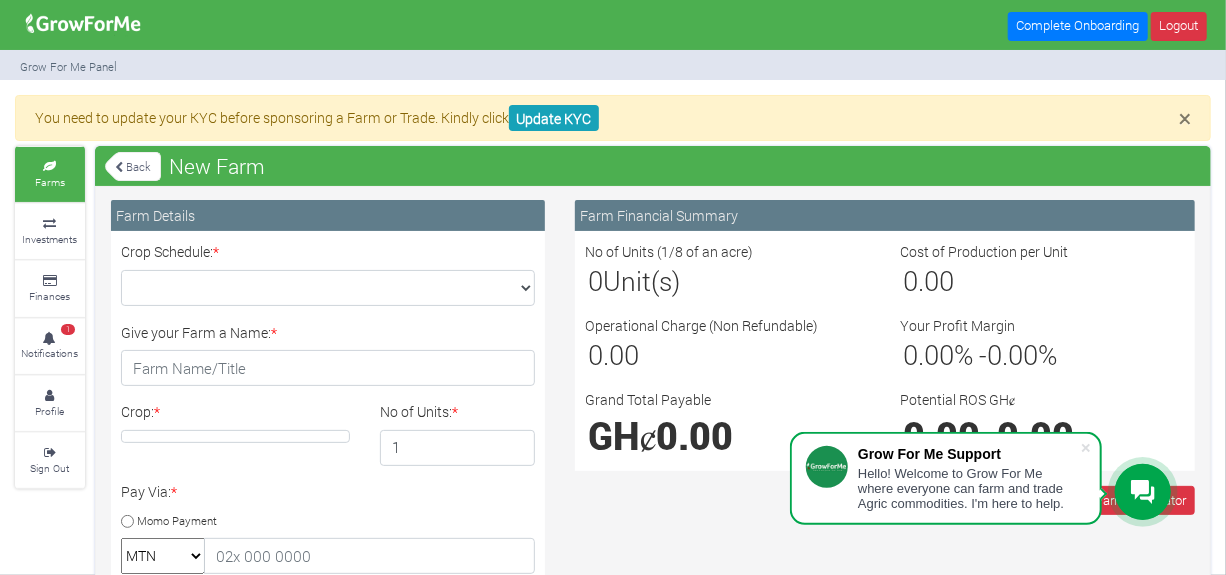click at bounding box center (119, 167) 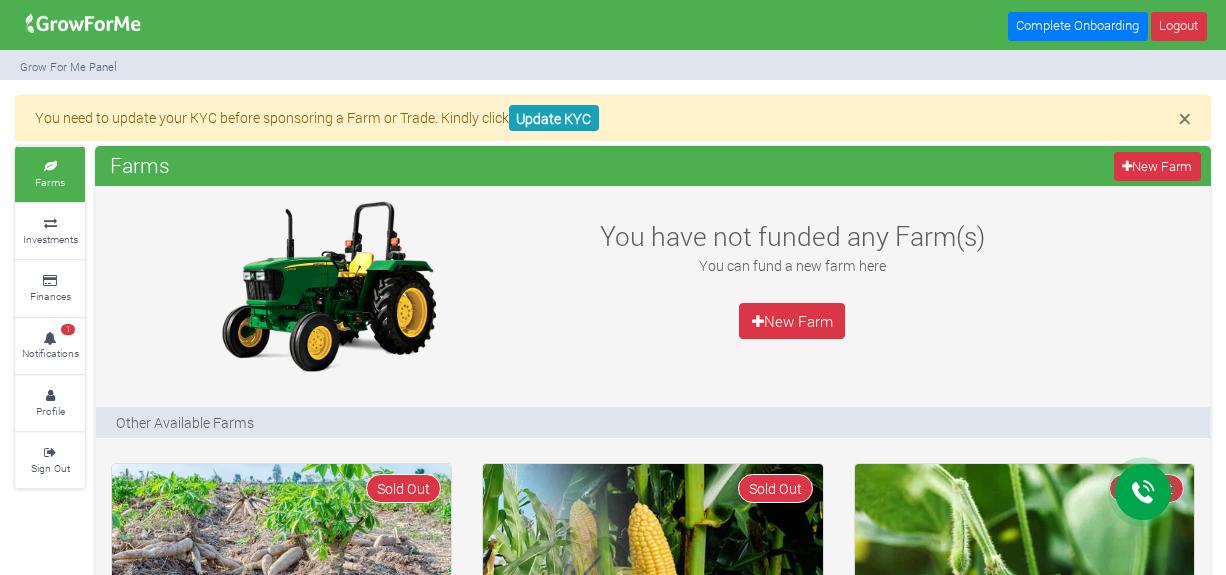 scroll, scrollTop: 0, scrollLeft: 0, axis: both 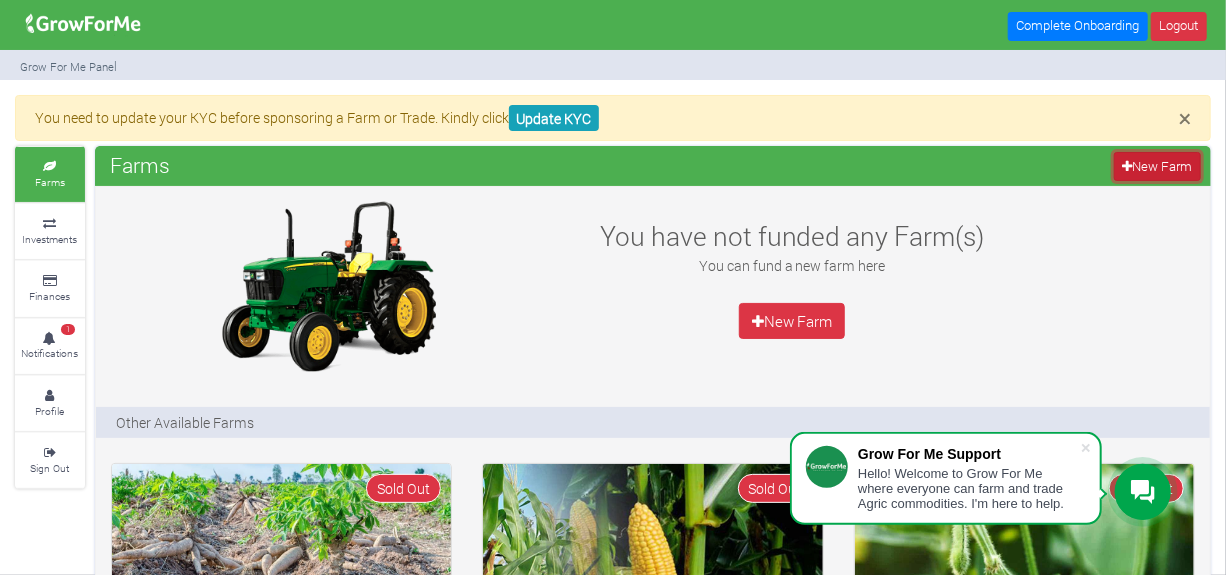 click on "New Farm" at bounding box center (1157, 166) 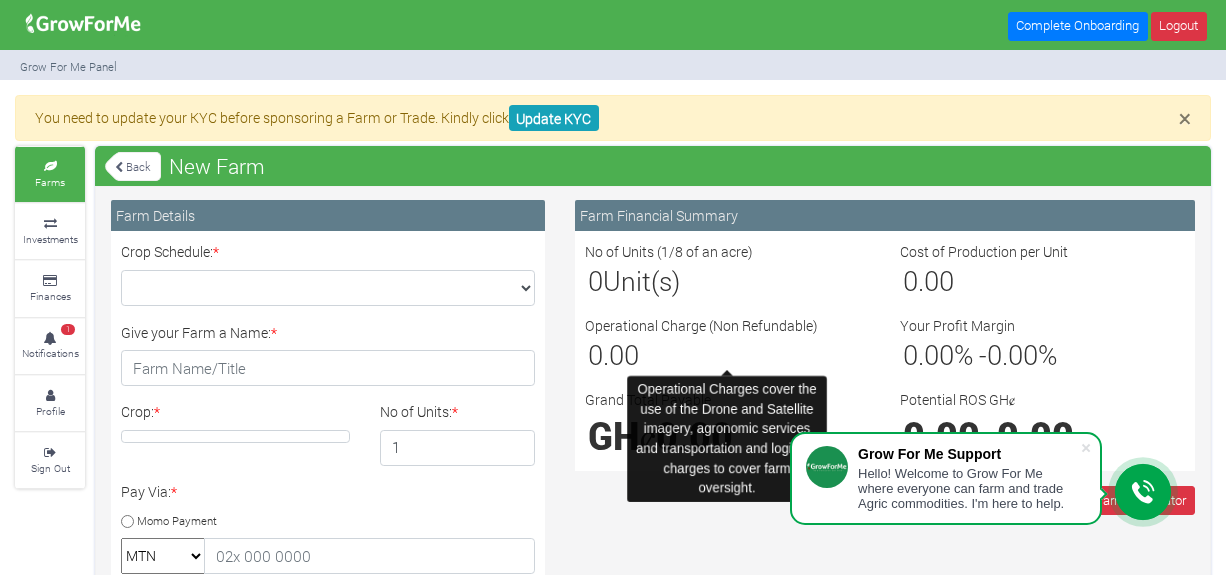 scroll, scrollTop: 0, scrollLeft: 0, axis: both 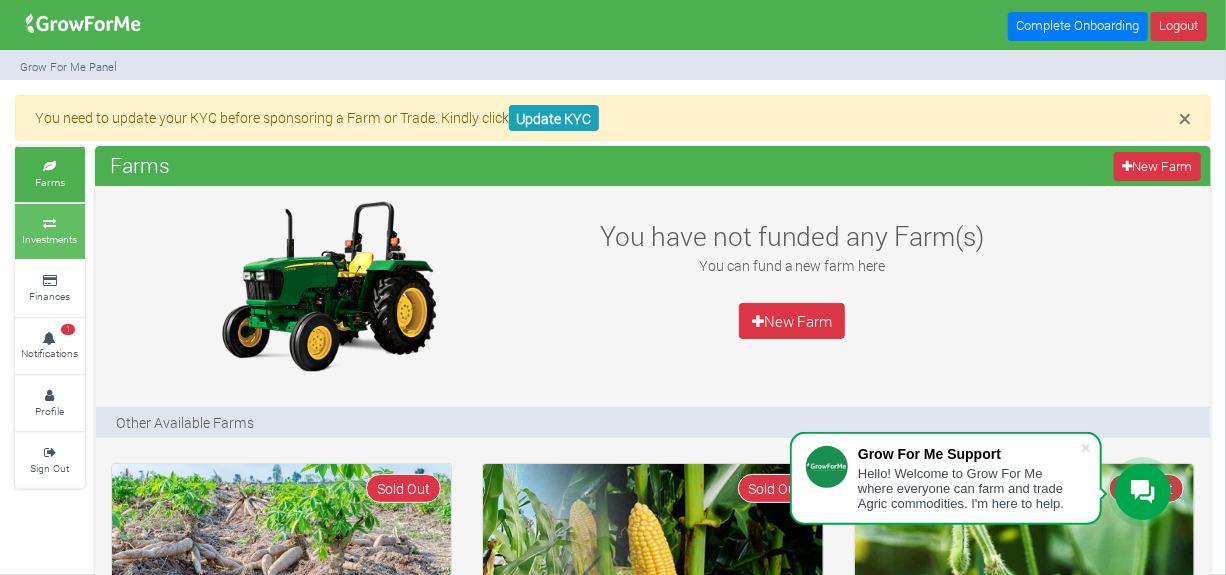 click at bounding box center [50, 224] 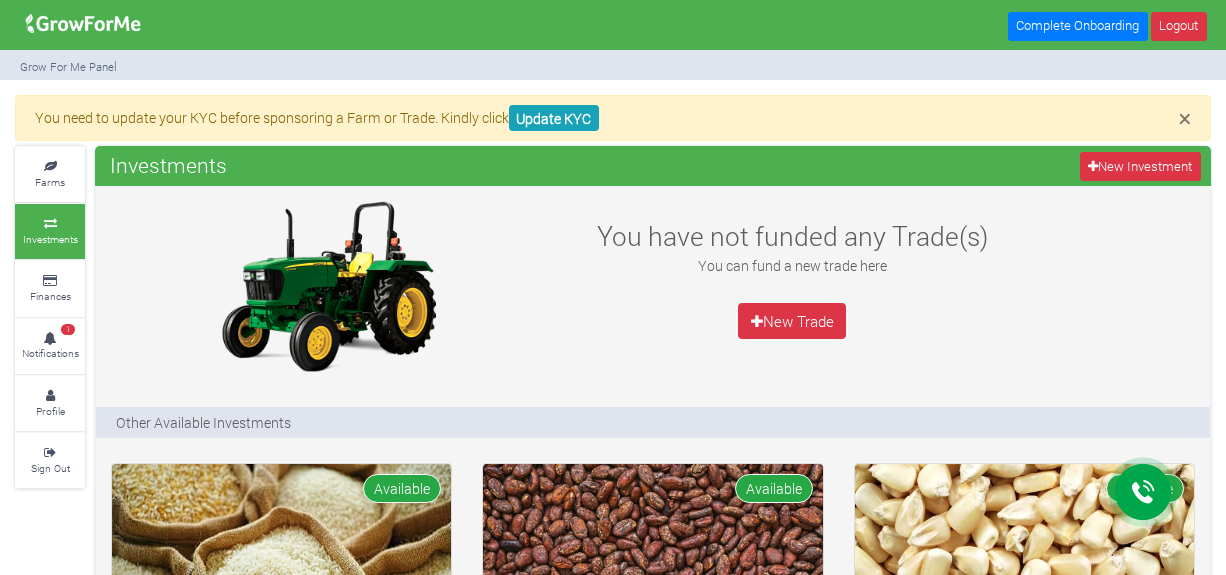 scroll, scrollTop: 272, scrollLeft: 0, axis: vertical 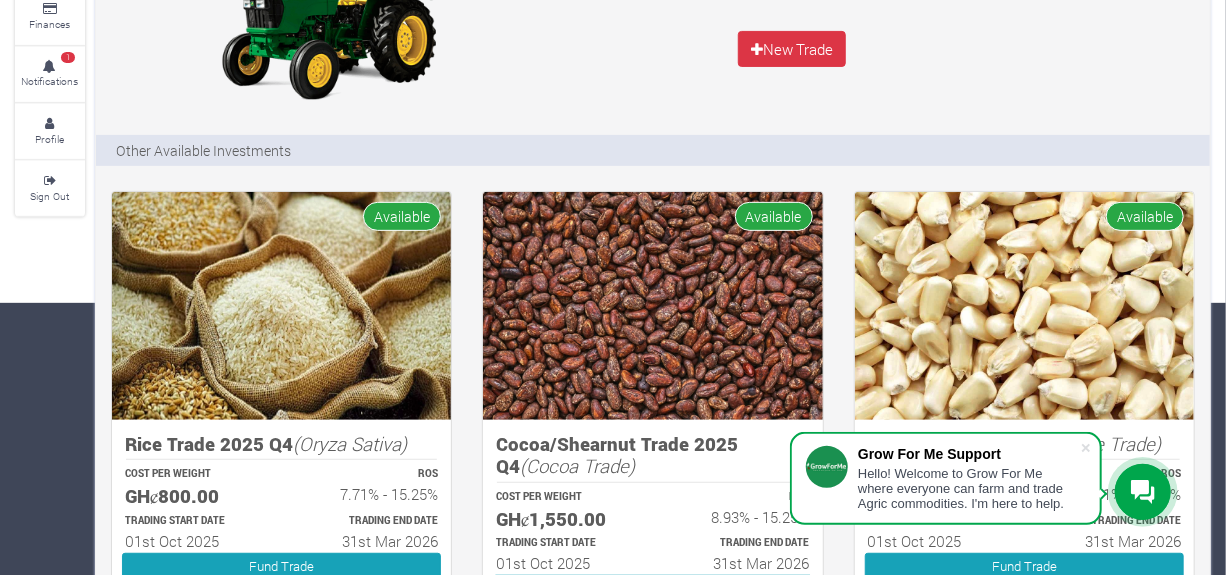 click at bounding box center (281, 306) 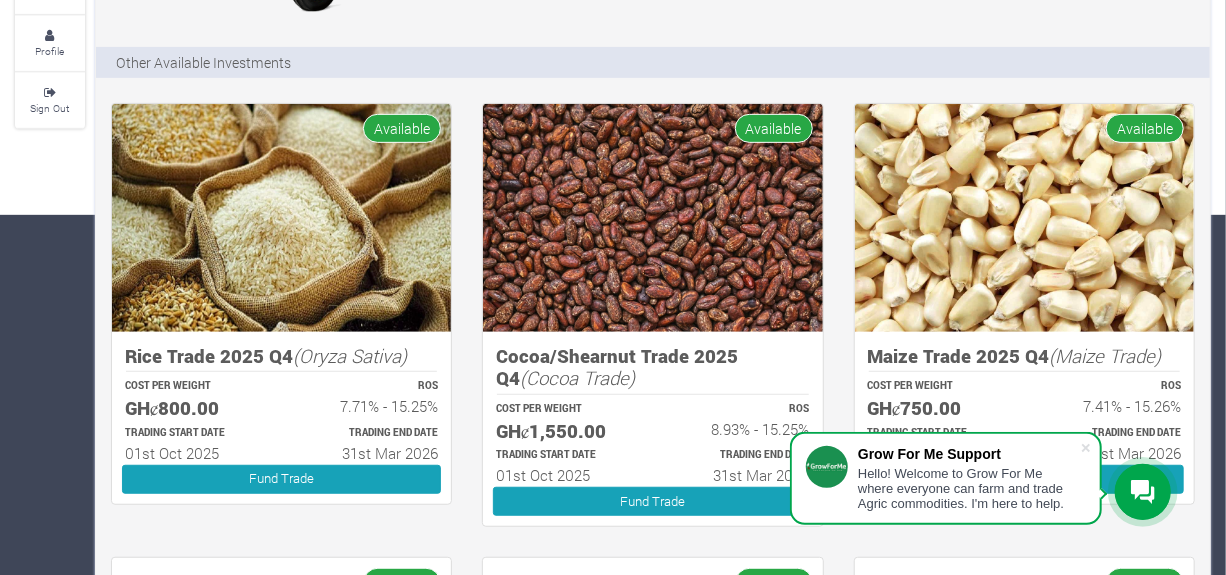 scroll, scrollTop: 454, scrollLeft: 0, axis: vertical 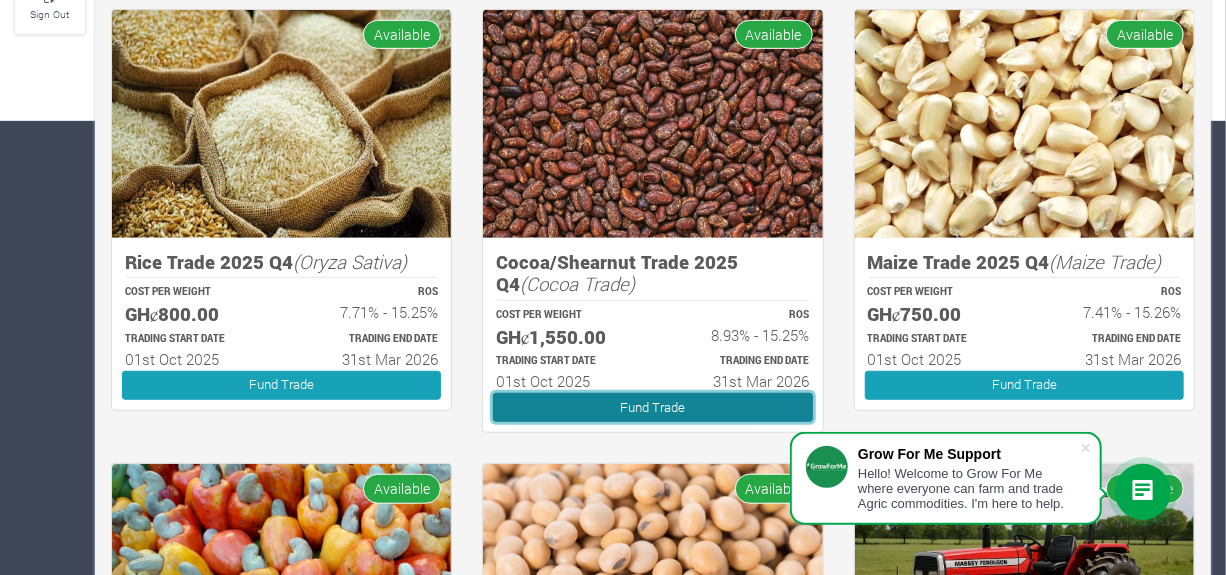click on "Fund Trade" at bounding box center (652, 407) 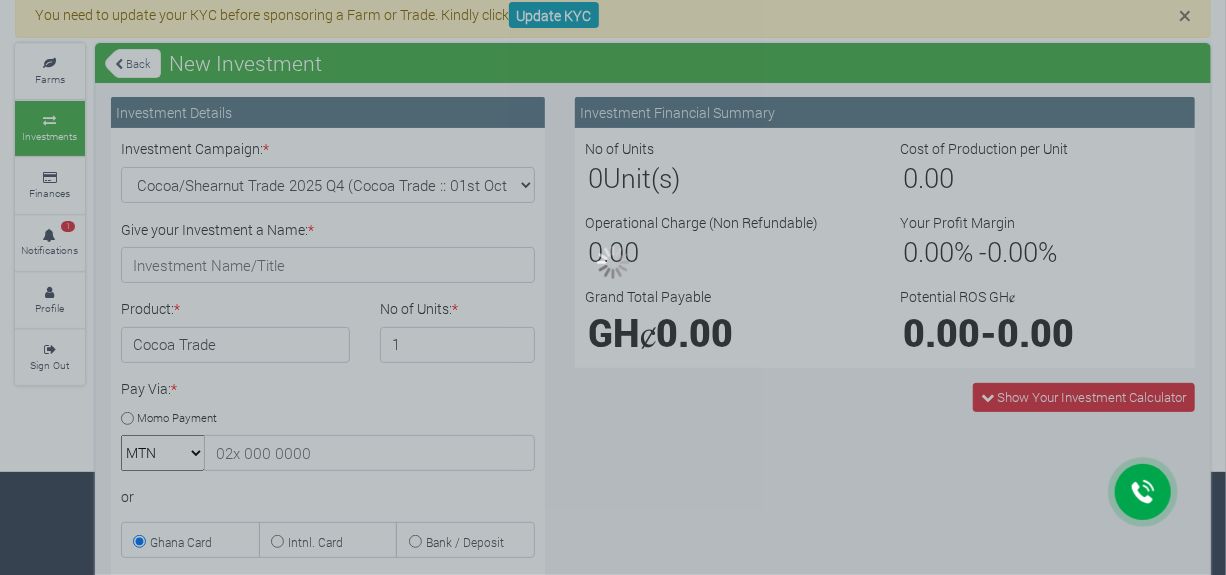 scroll, scrollTop: 0, scrollLeft: 0, axis: both 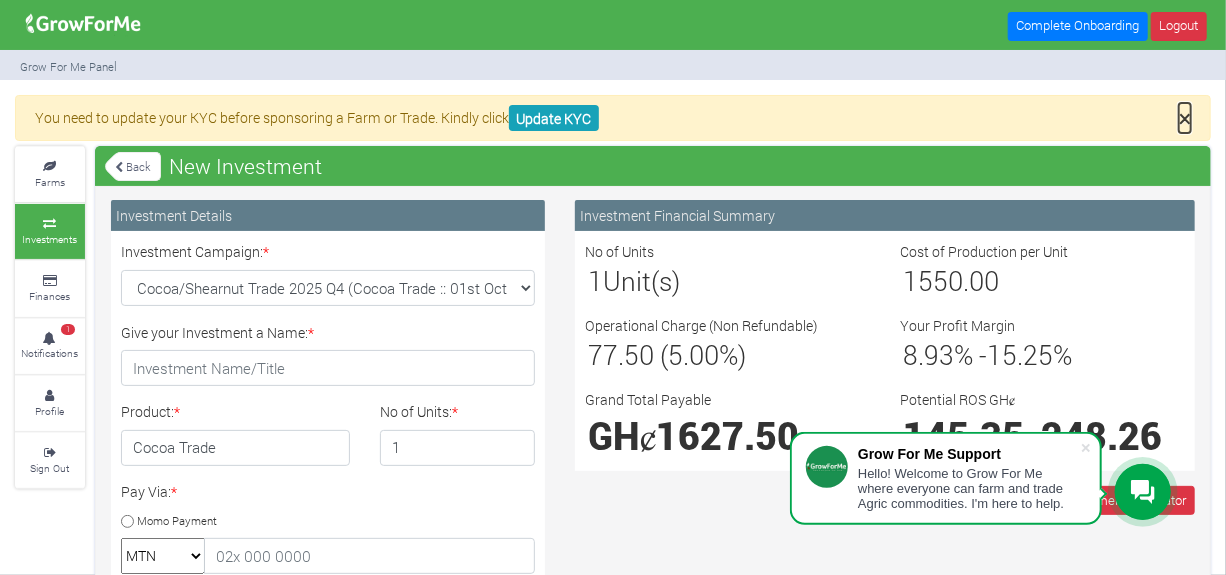 click on "×" at bounding box center [1185, 118] 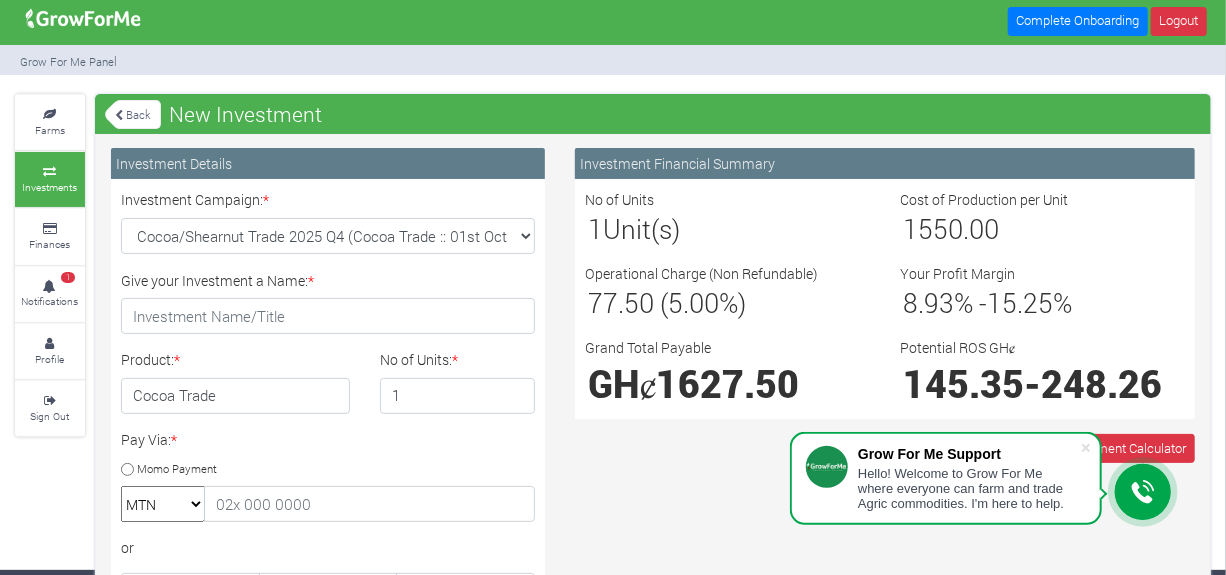 scroll, scrollTop: 0, scrollLeft: 0, axis: both 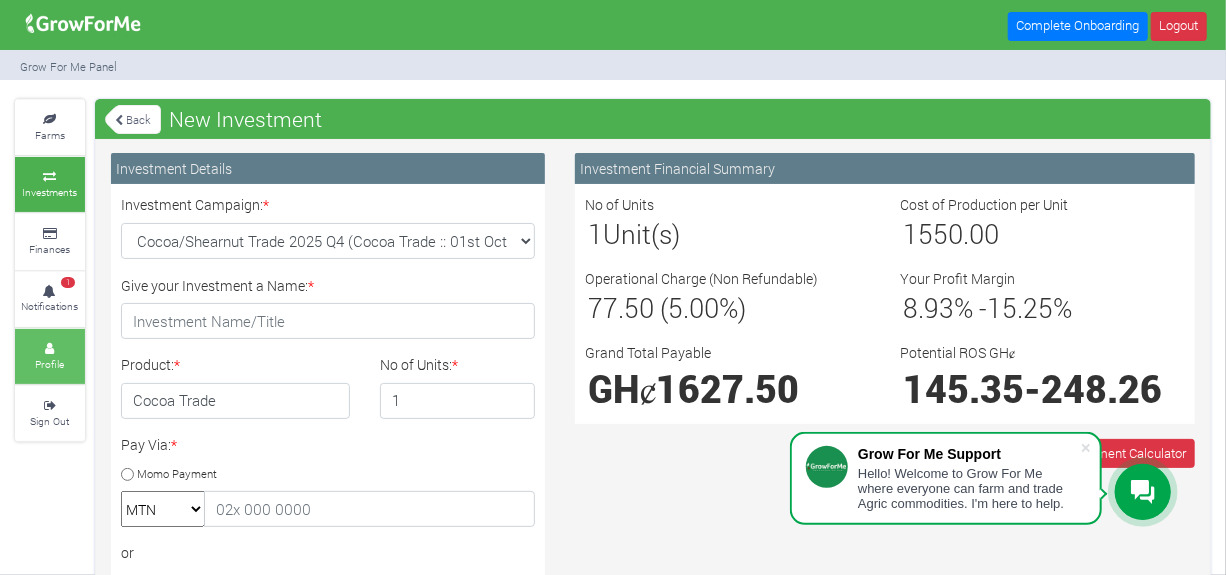 click on "Profile" at bounding box center [50, 356] 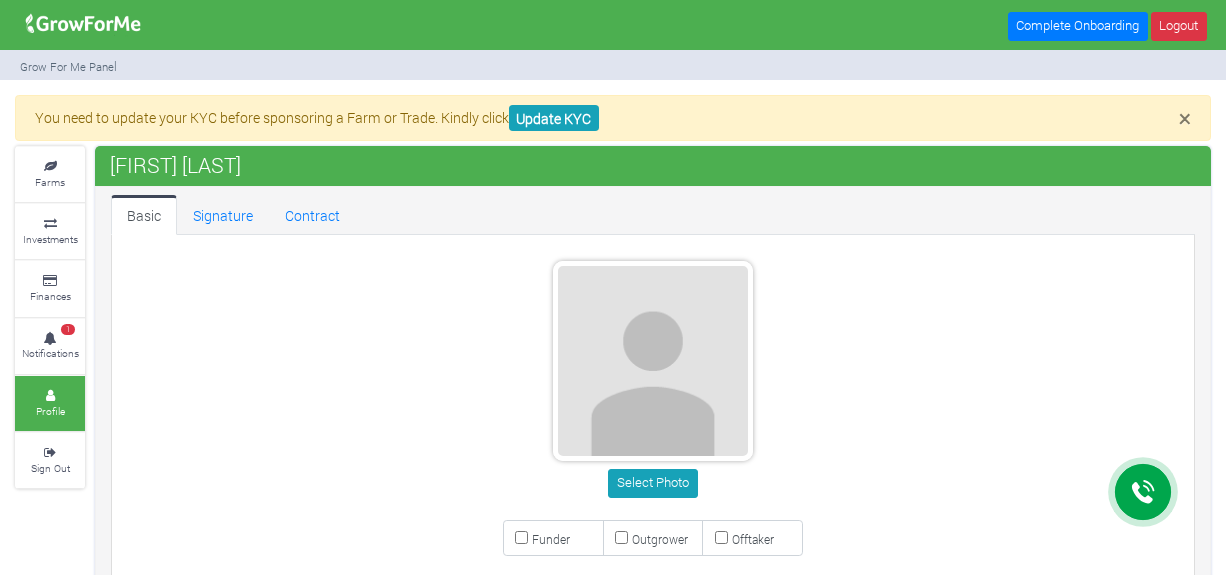 scroll, scrollTop: 699, scrollLeft: 0, axis: vertical 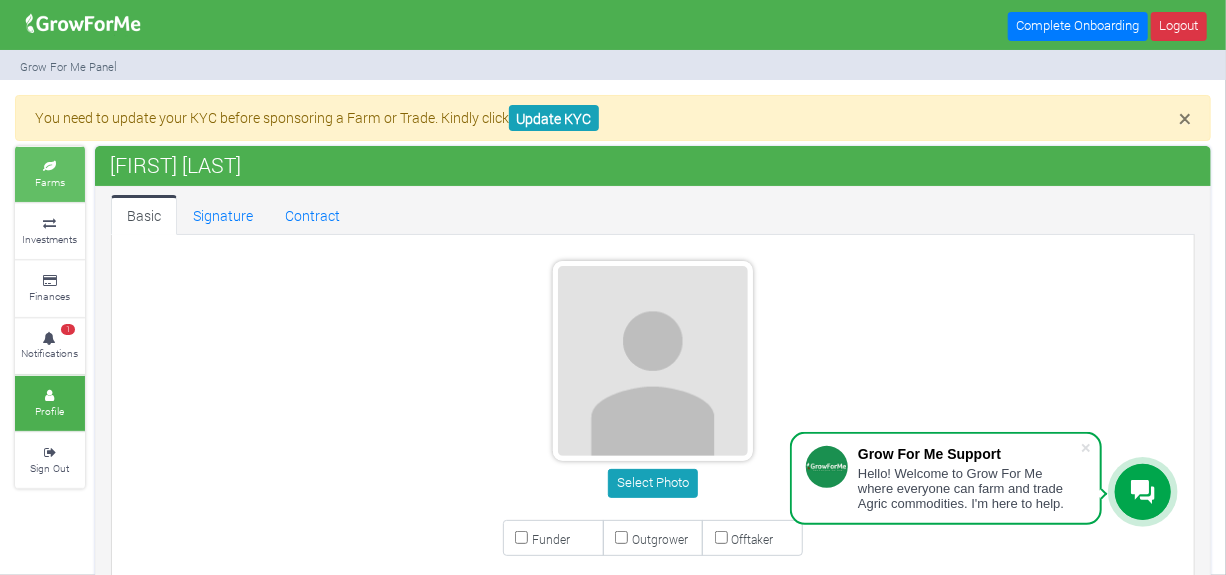 click on "Farms" at bounding box center (50, 182) 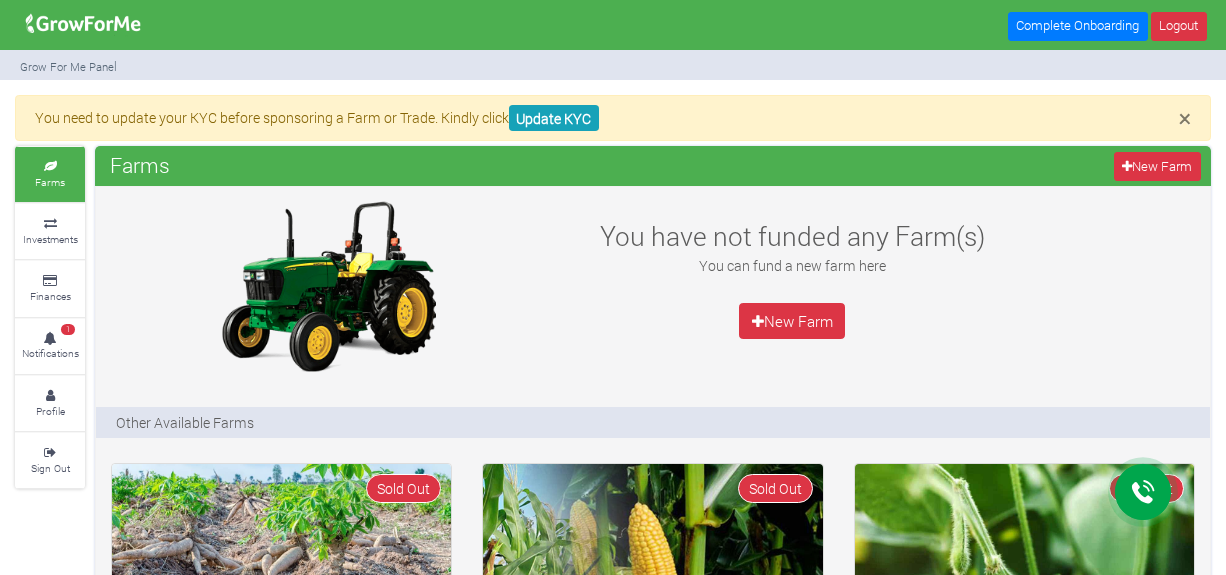 scroll, scrollTop: 0, scrollLeft: 0, axis: both 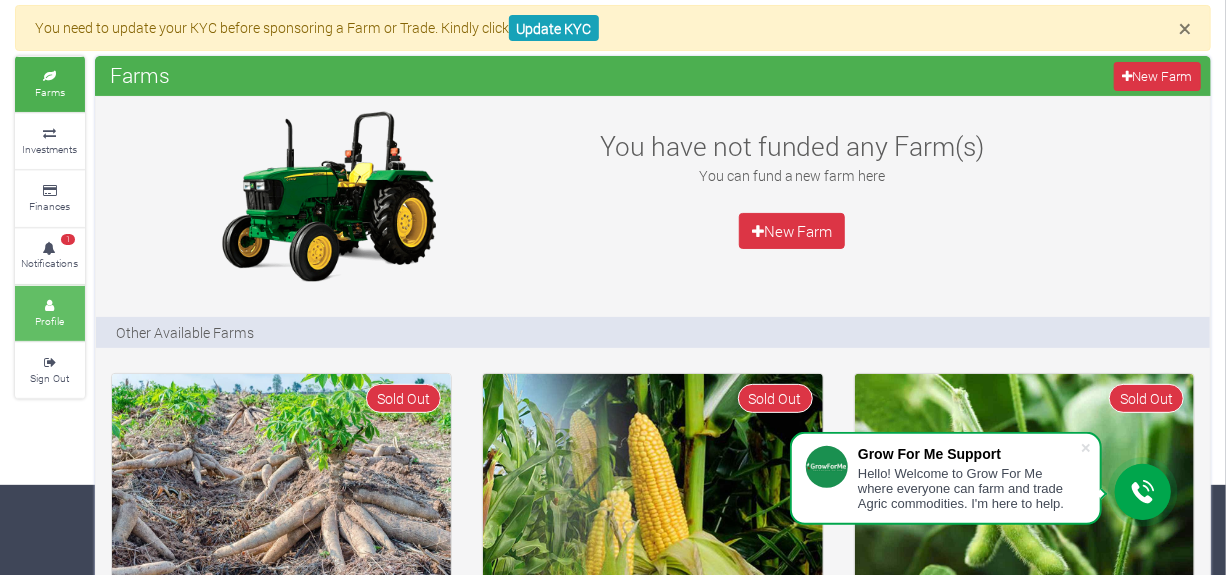 click on "Profile" at bounding box center [50, 313] 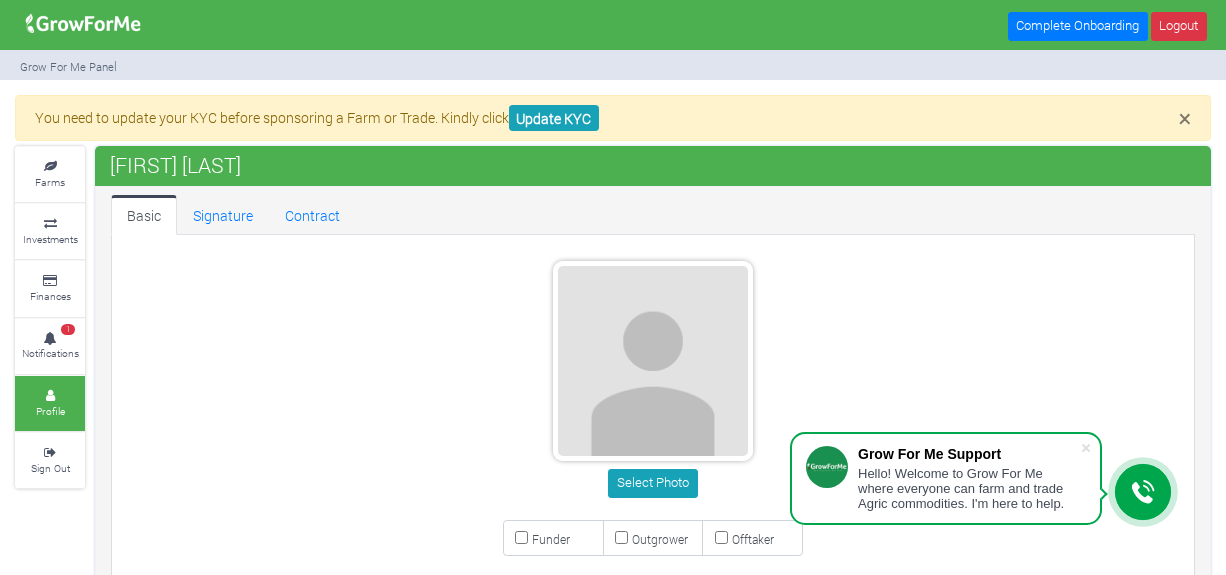 scroll, scrollTop: 0, scrollLeft: 0, axis: both 